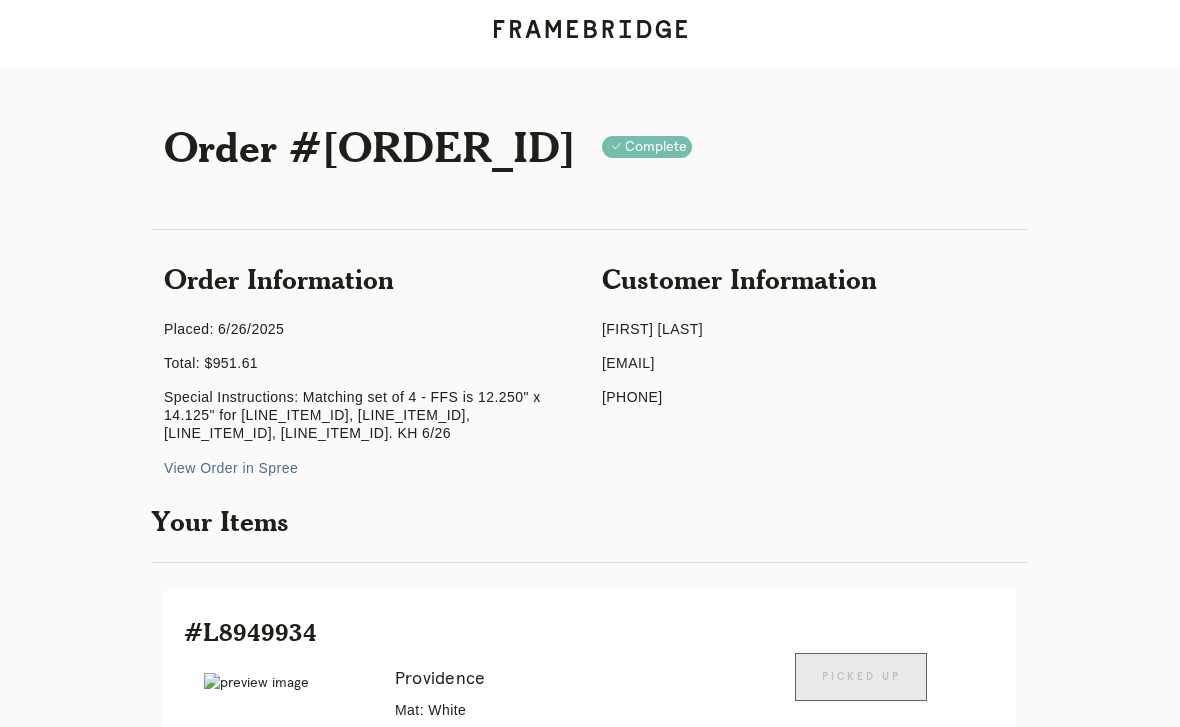 scroll, scrollTop: 771, scrollLeft: 0, axis: vertical 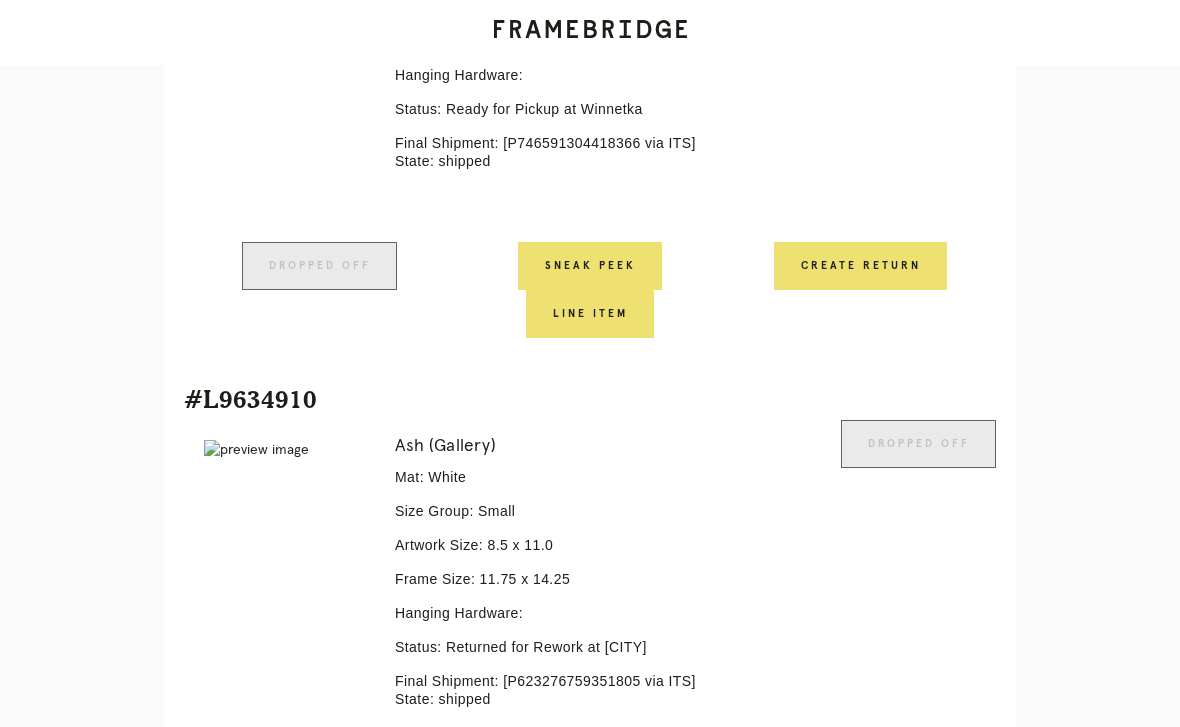 click on "Receiving" at bounding box center (243, 2658) 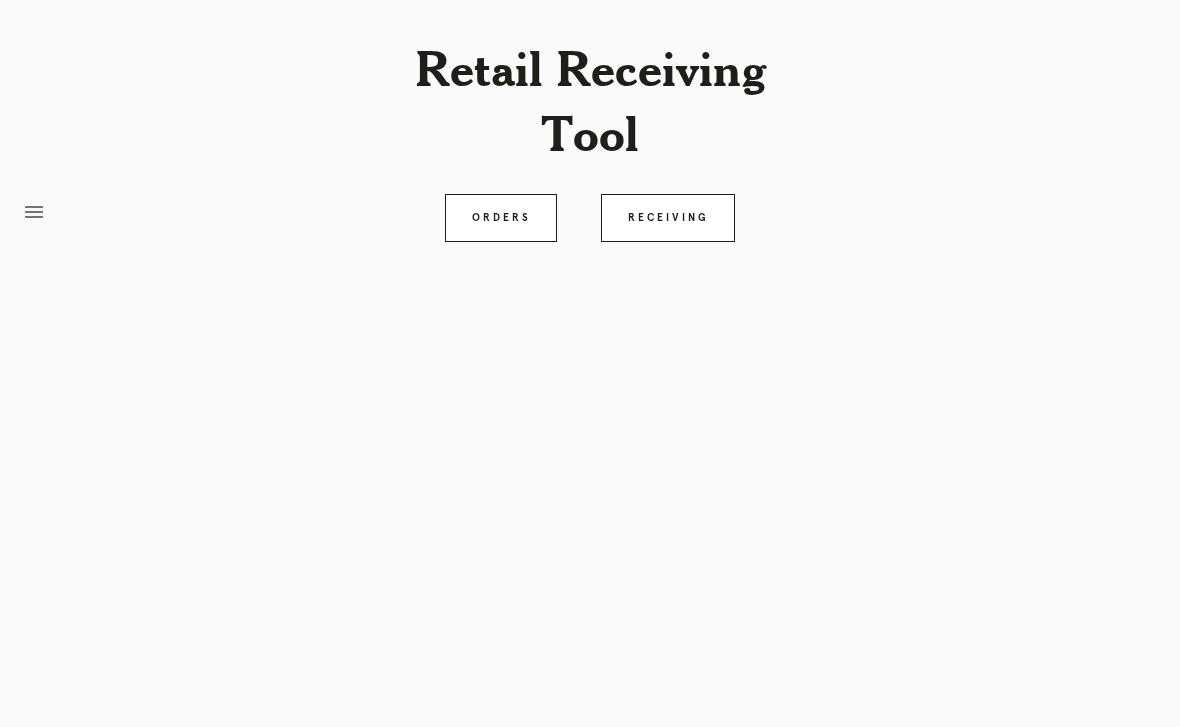 scroll, scrollTop: 0, scrollLeft: 0, axis: both 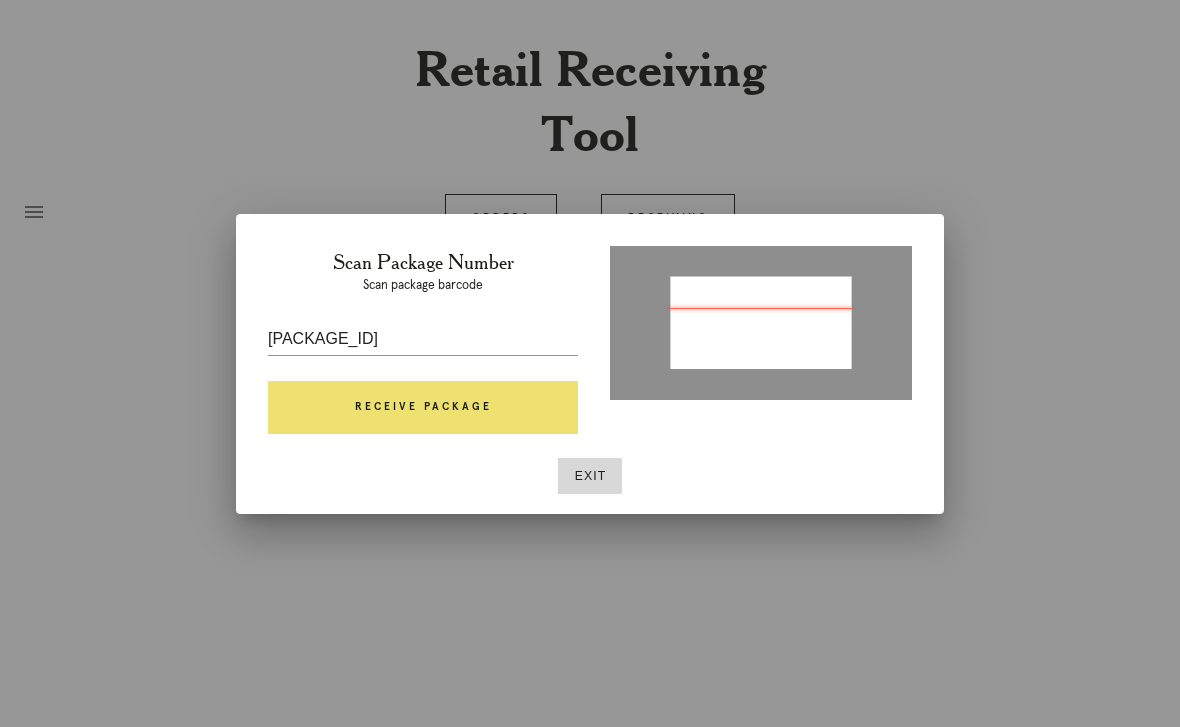 click on "Receive Package" at bounding box center (423, 408) 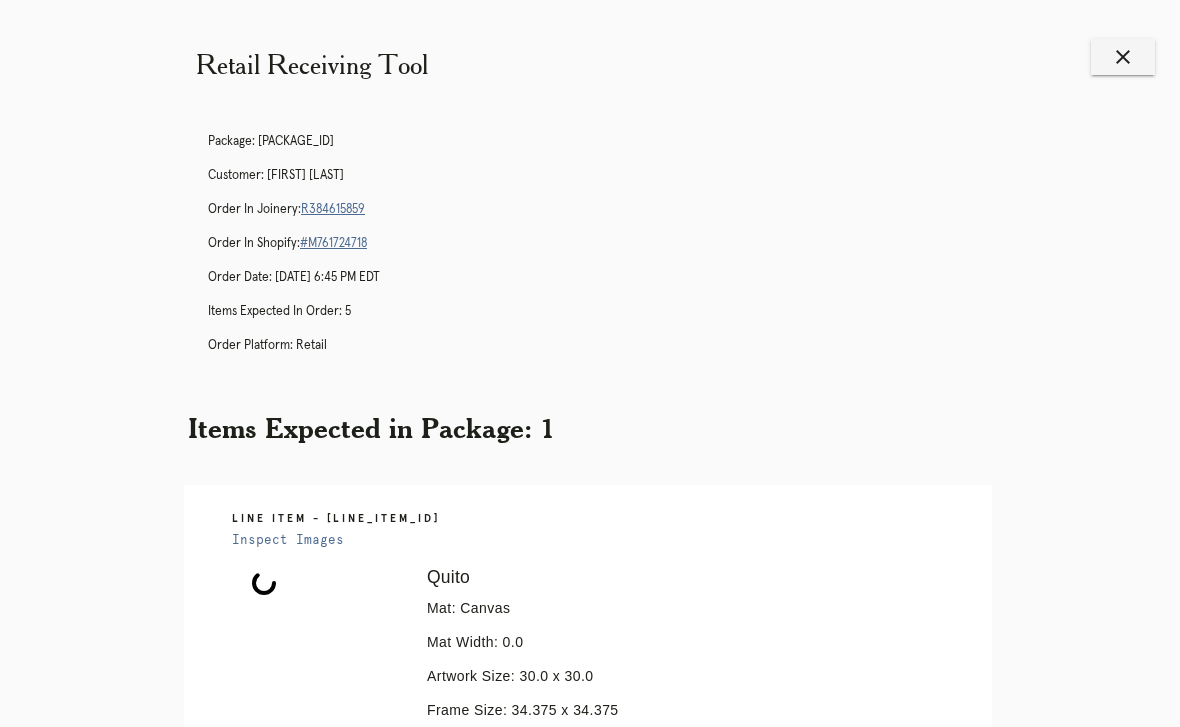 click on "Retail Receiving Tool   close   Package: P026022017431816   Customer: Nicolw Sorensen
Order in Joinery:
R384615859
Order in Shopify:
#M761724718
Order Date:
06/30/2025  6:45 PM EDT
Items Expected in Order: 5   Order Platform: retail     Items Expected in Package:  1
Line Item - L5498105
Inspect Images
Error retreiving frame spec #9682015
Quito
Mat: Canvas
Mat Width: 0.0
Artwork Size:
30.0
x
30.0
Frame Size:
34.375
x
34.375
Conveyance: shipped
Hanging Hardware: Corner Brackets & Large Sticker
menu
Orders
Receiving
Logged in as:   kirsten.henshaw@framebridge.com   Winnetka
Logout" at bounding box center [590, 536] 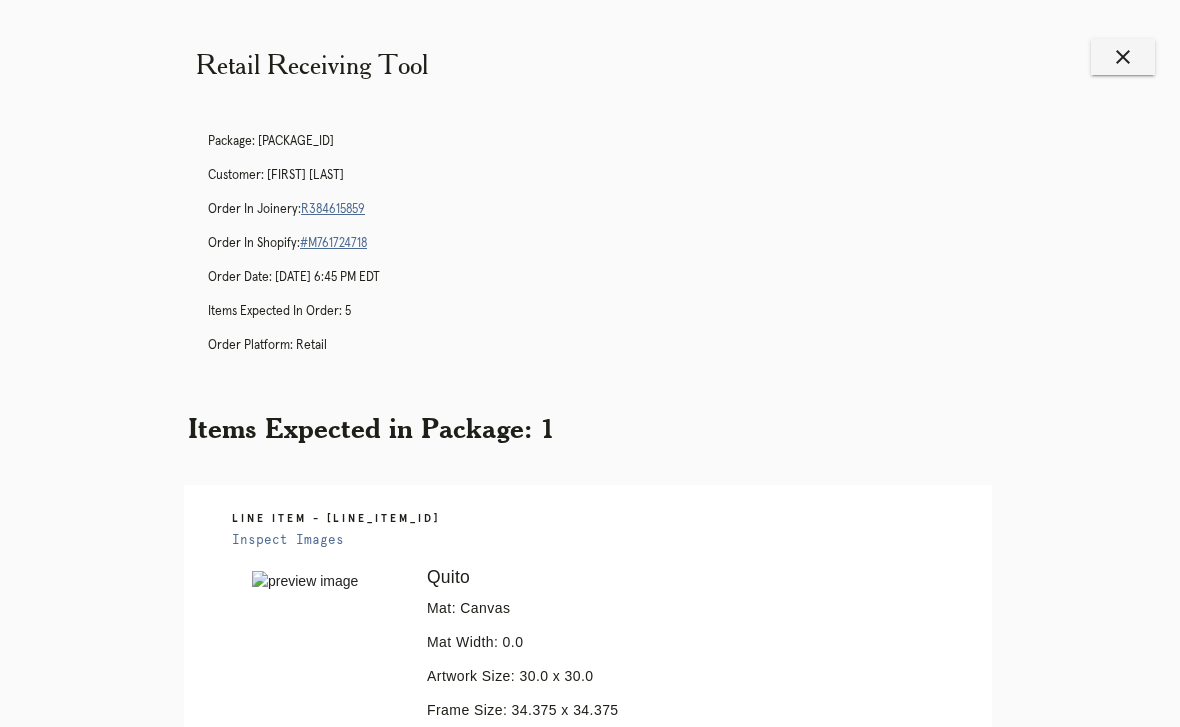 click on "Receiving" at bounding box center [668, 1153] 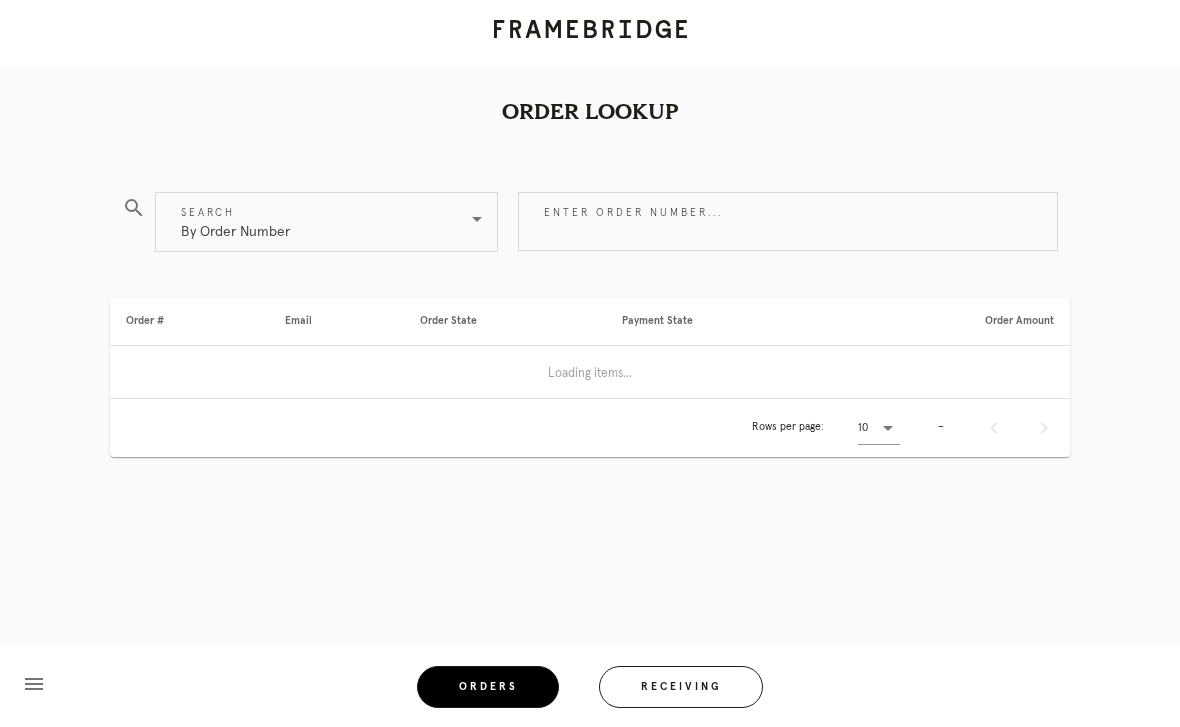 scroll, scrollTop: 0, scrollLeft: 0, axis: both 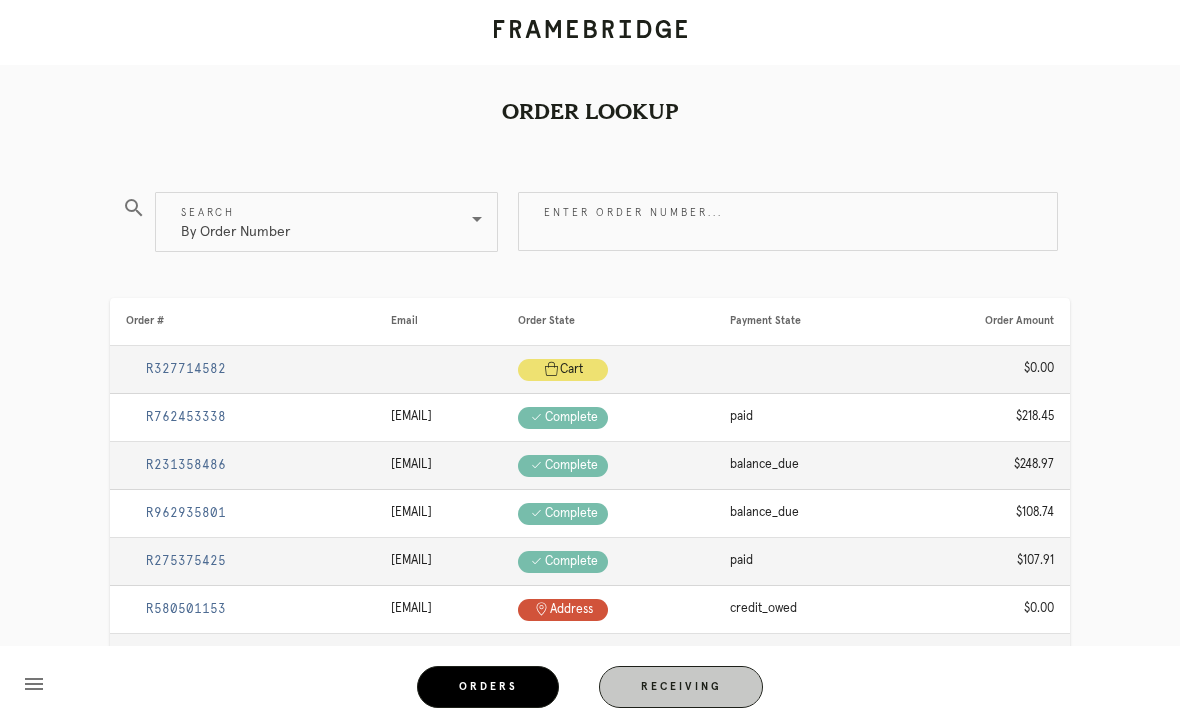 click on "Receiving" at bounding box center [681, 687] 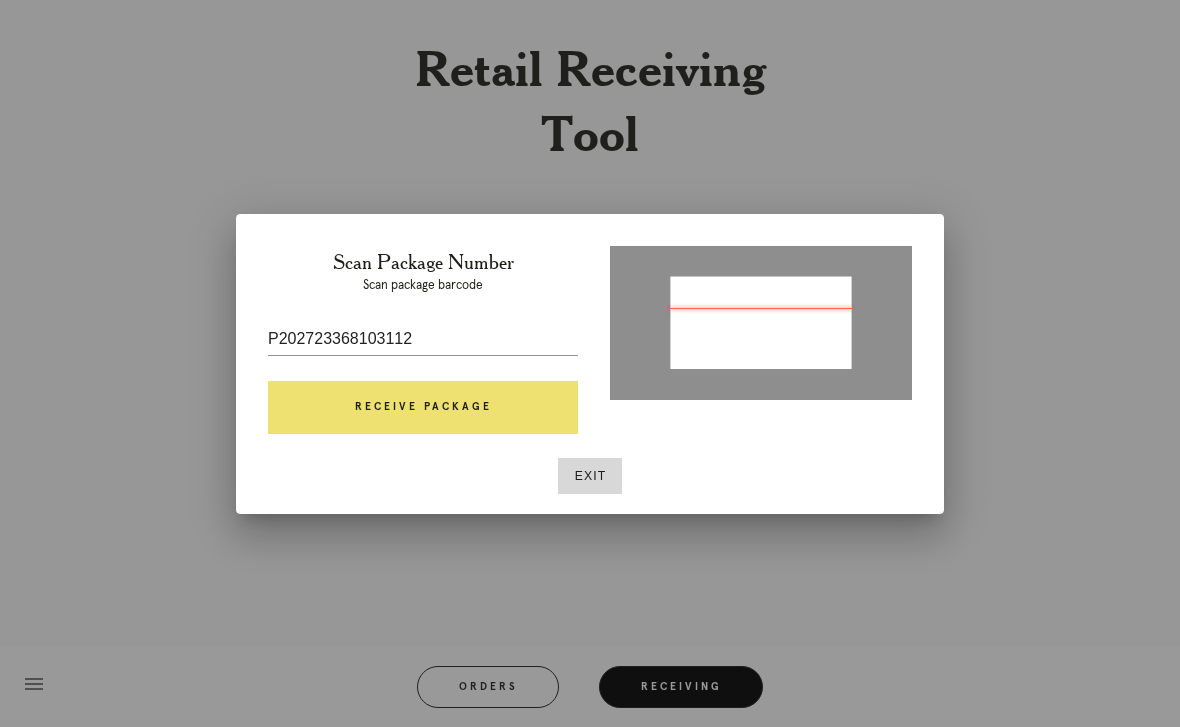 click on "Receive Package" at bounding box center (423, 408) 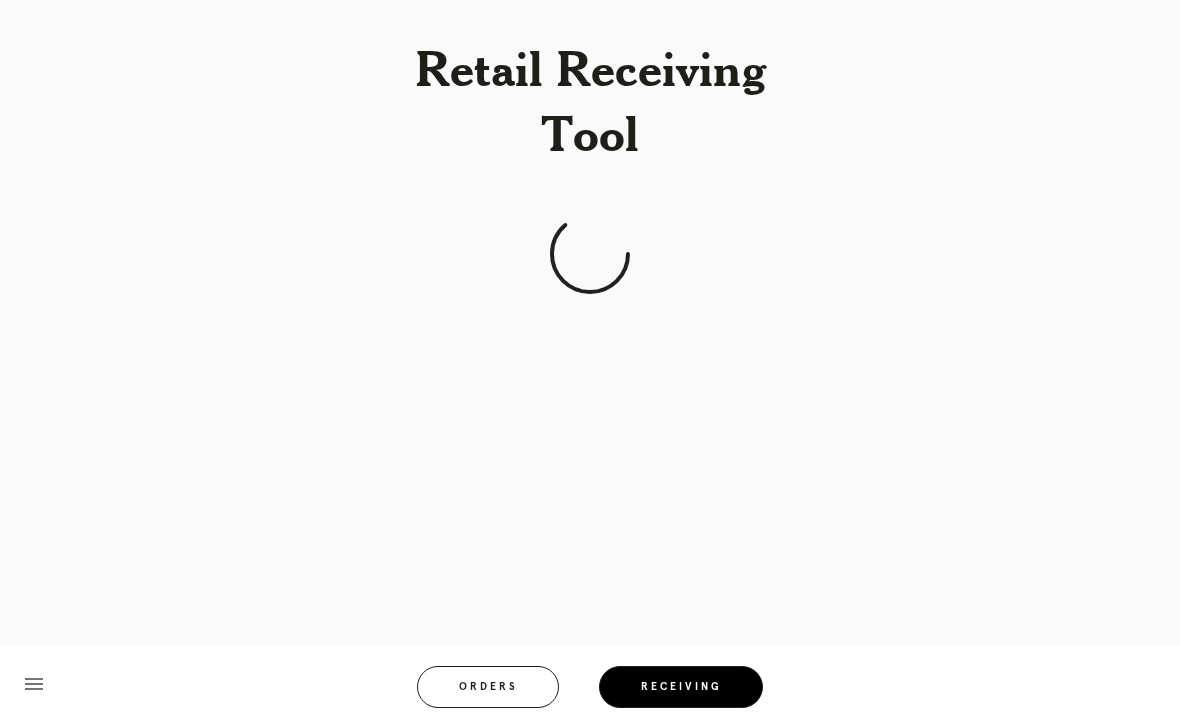 click on "Retail Receiving Tool
menu
Orders
Receiving
Logged in as:   kirsten.henshaw@framebridge.com   Winnetka
Logout" at bounding box center (590, 363) 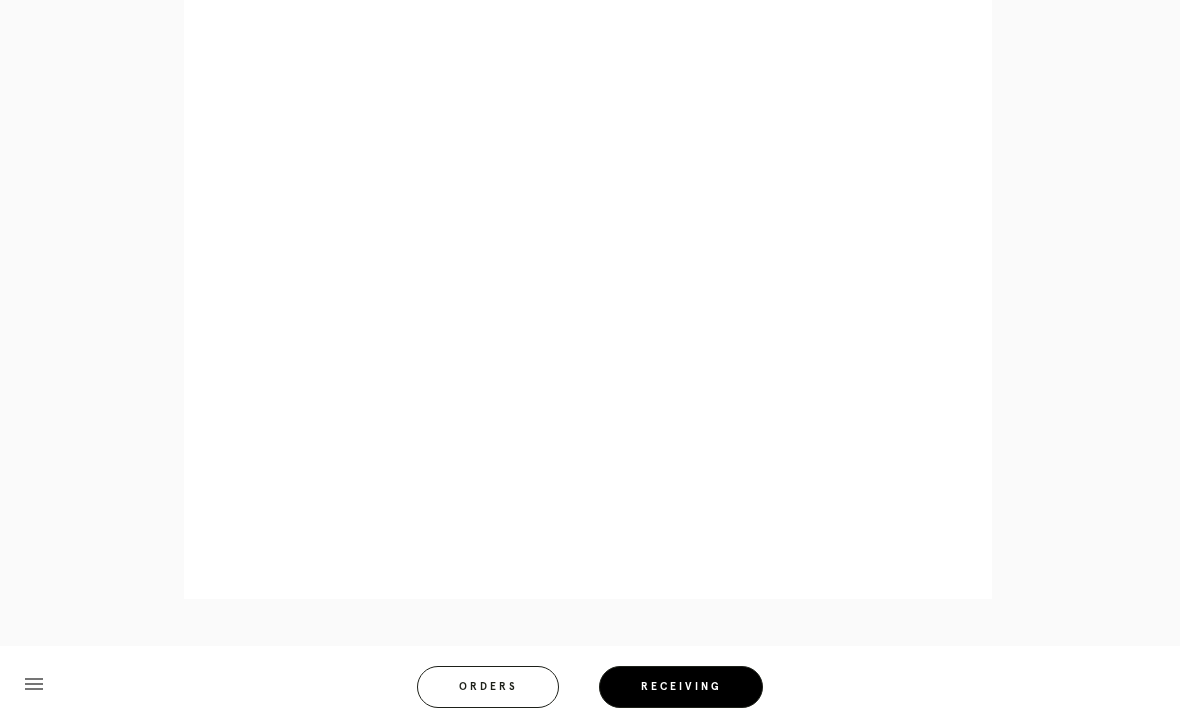 scroll, scrollTop: 877, scrollLeft: 0, axis: vertical 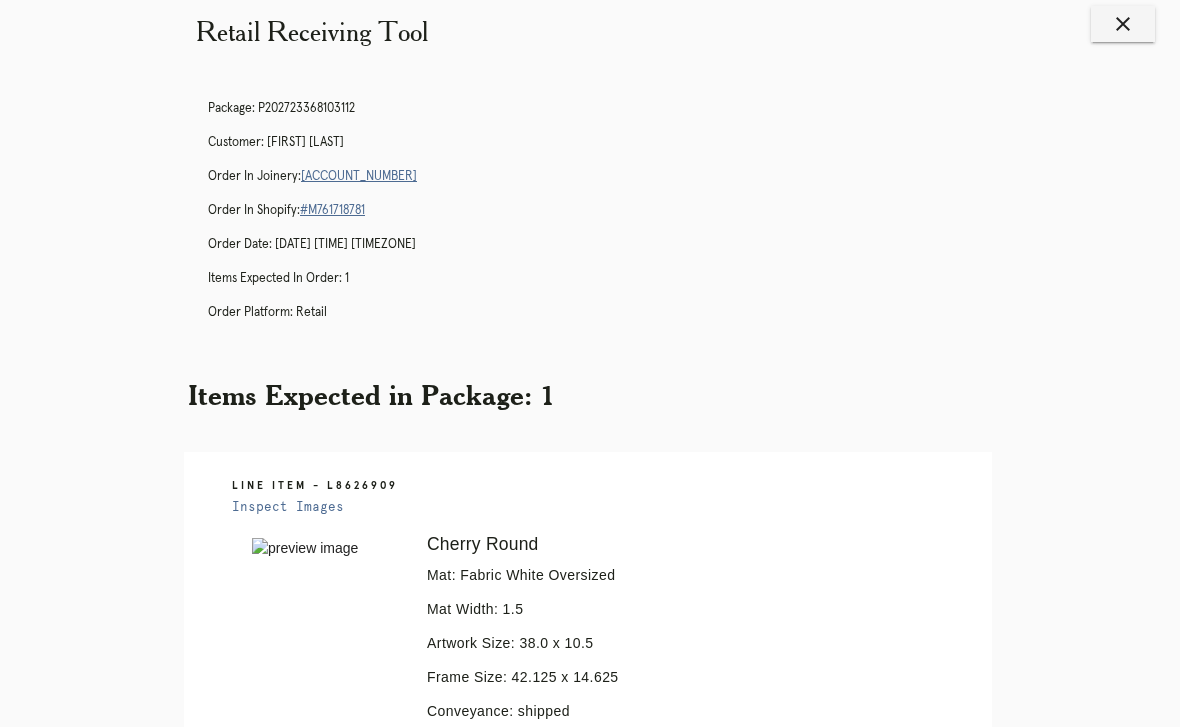 click on "[ORDER_ID]" at bounding box center [359, 176] 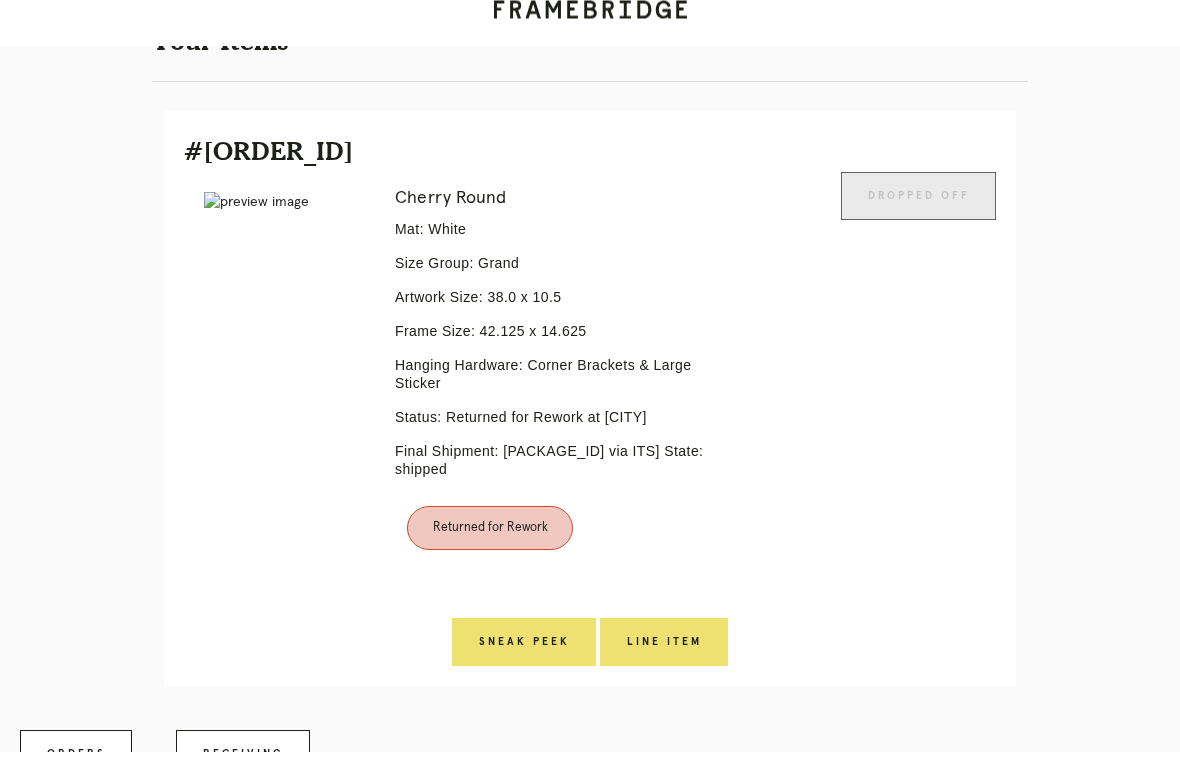 scroll, scrollTop: 451, scrollLeft: 0, axis: vertical 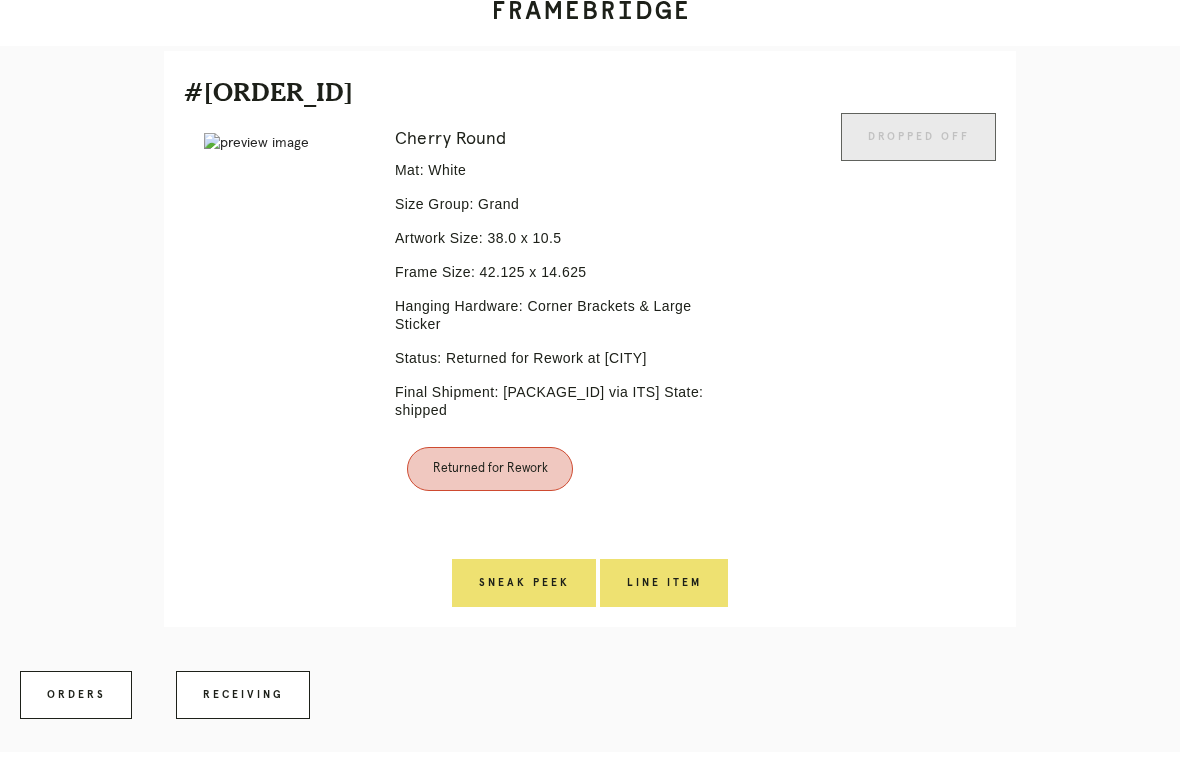 click on "Line Item" at bounding box center (524, 602) 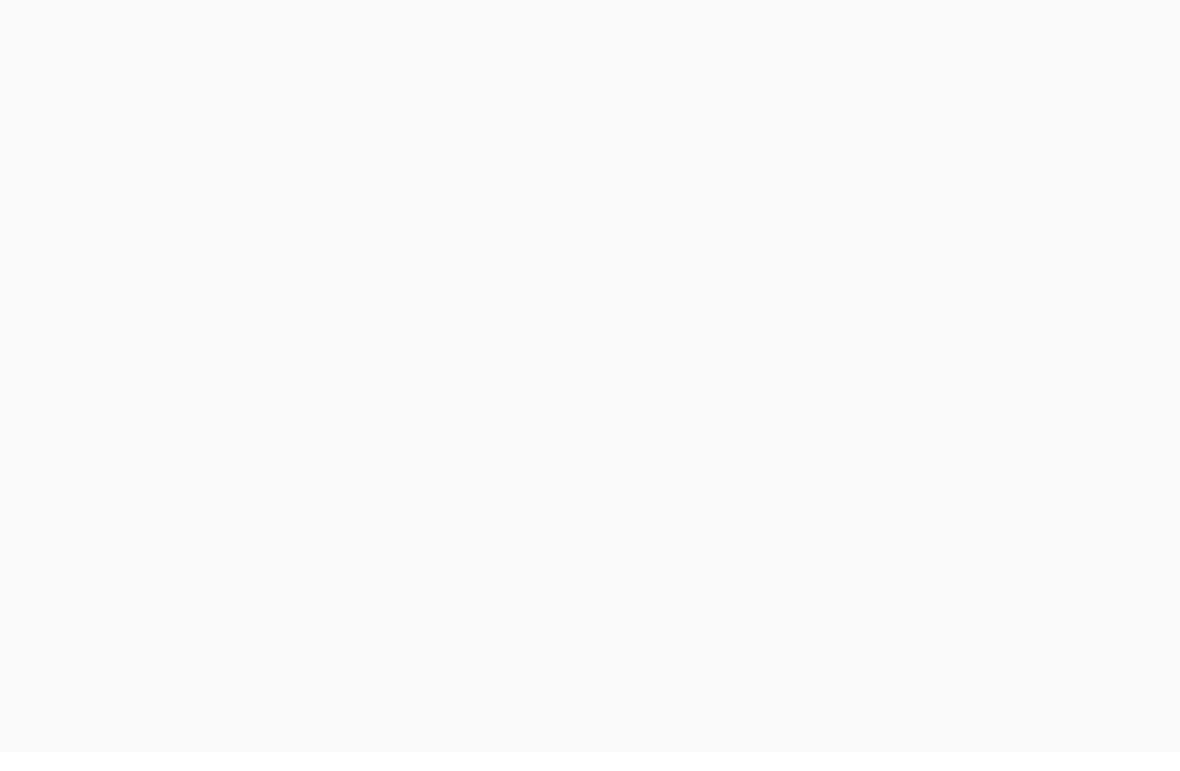 scroll, scrollTop: 0, scrollLeft: 0, axis: both 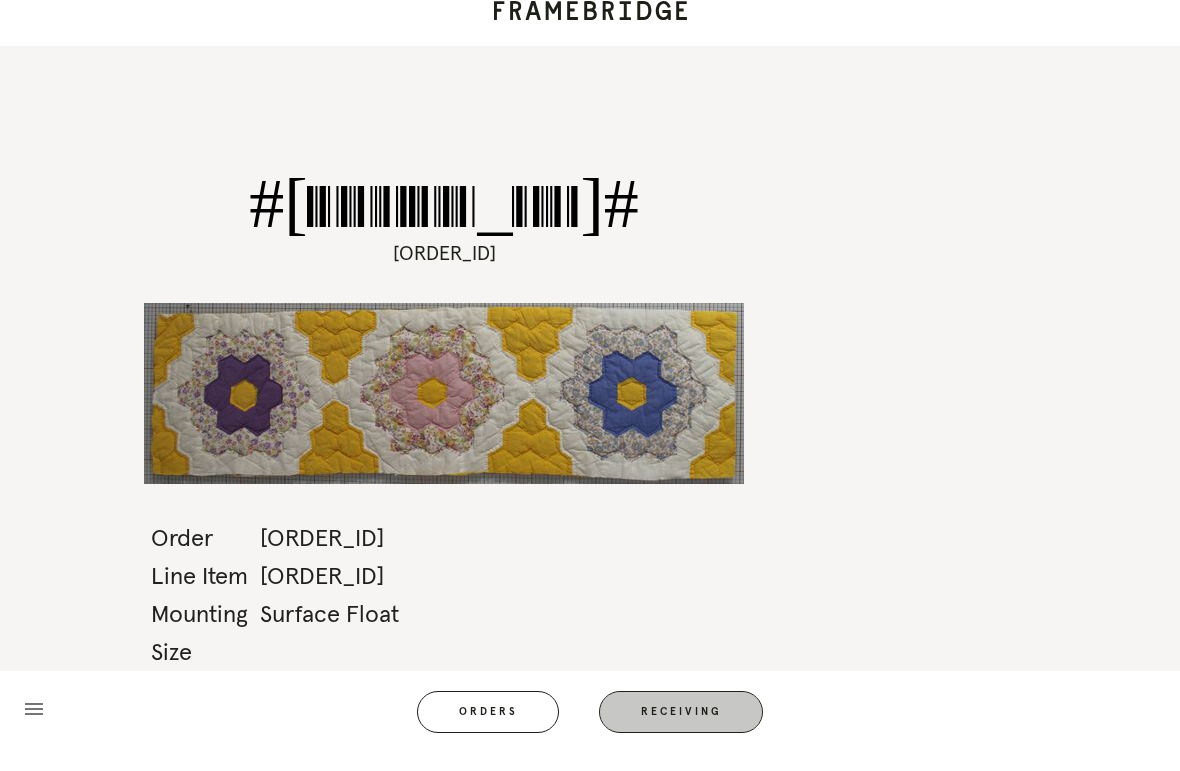 click on "Receiving" at bounding box center (681, 731) 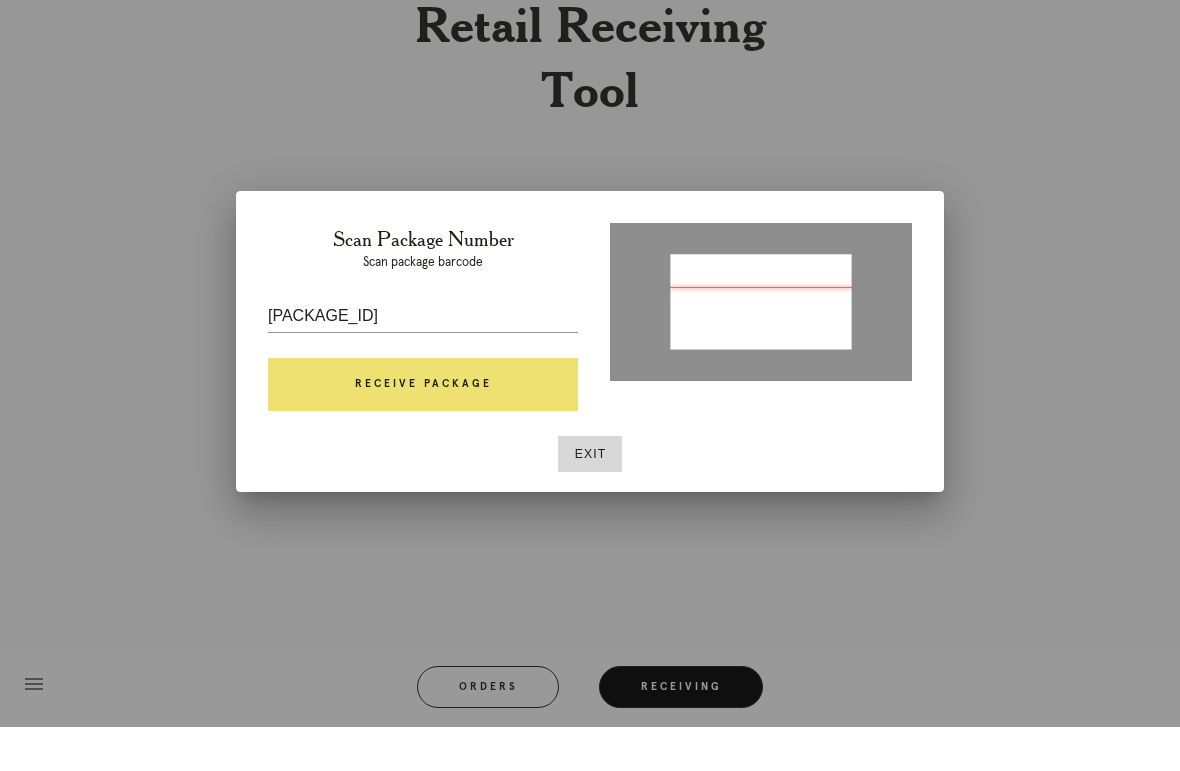 click on "Receive Package" at bounding box center [423, 429] 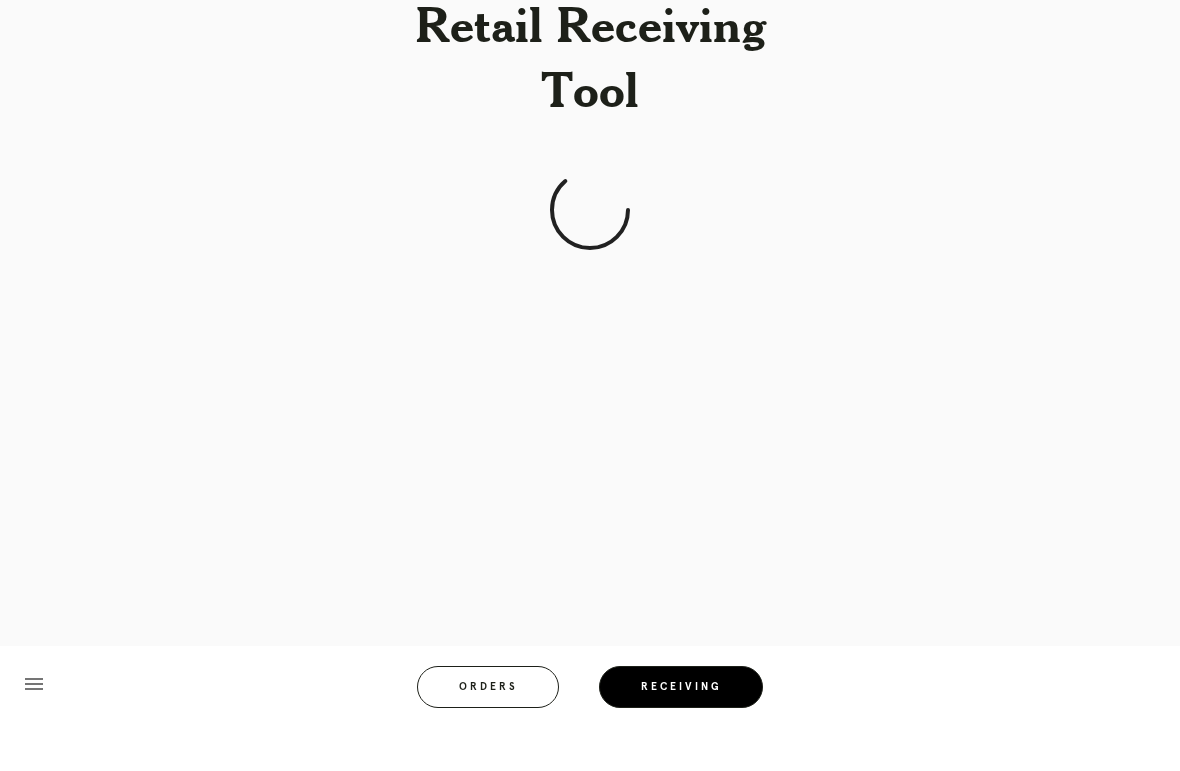 click on "Retail Receiving Tool
menu
Orders
Receiving
Logged in as:   kirsten.henshaw@framebridge.com   Winnetka
Logout" at bounding box center (590, 385) 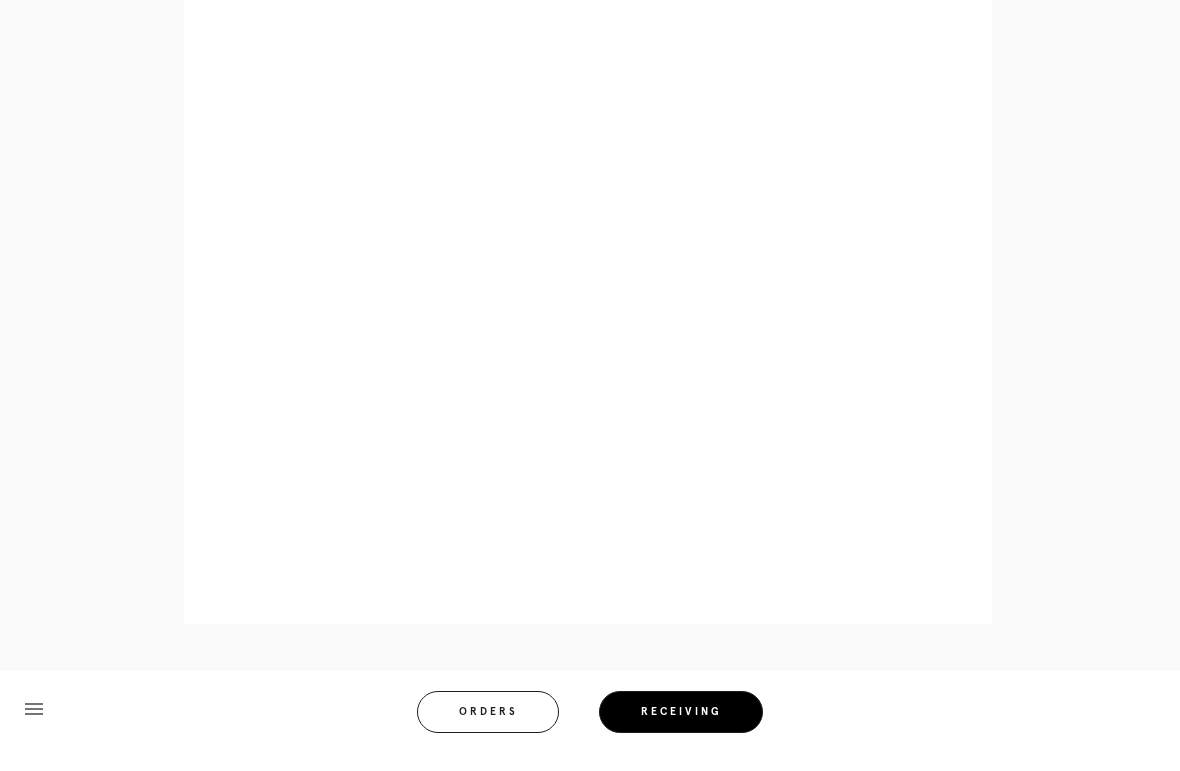 scroll, scrollTop: 943, scrollLeft: 0, axis: vertical 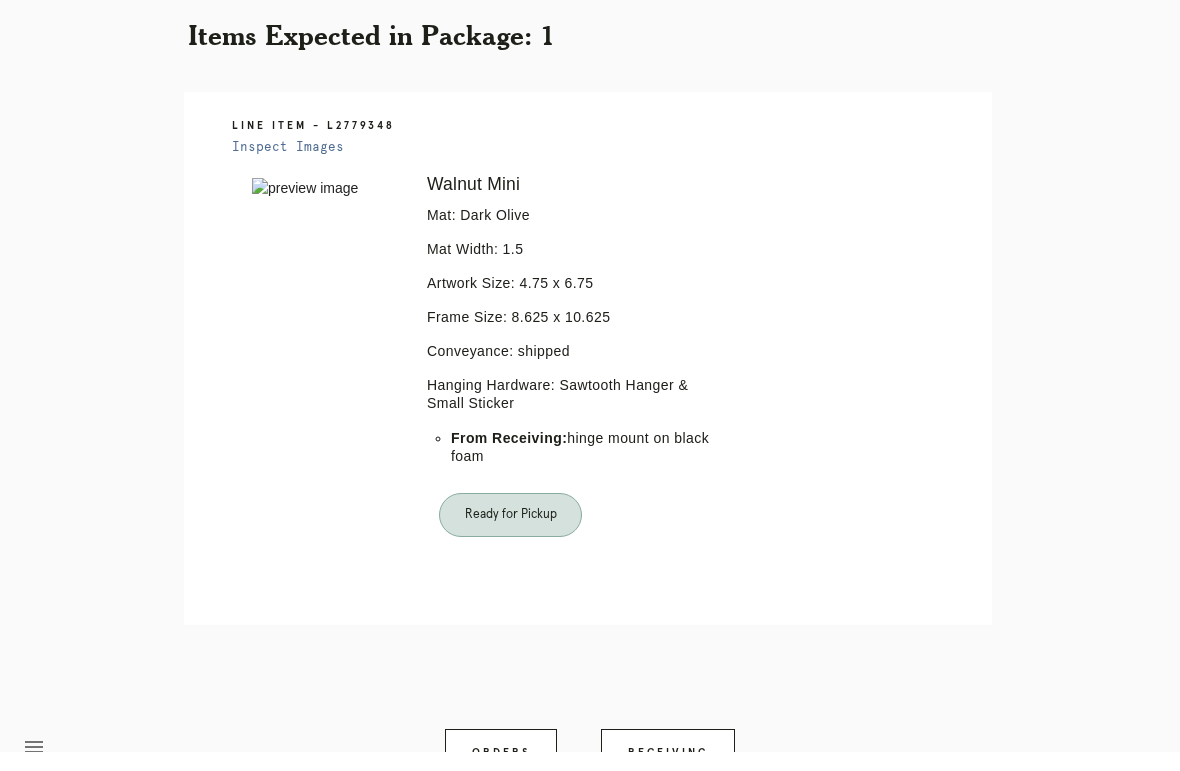 click on "Receiving" at bounding box center (668, 772) 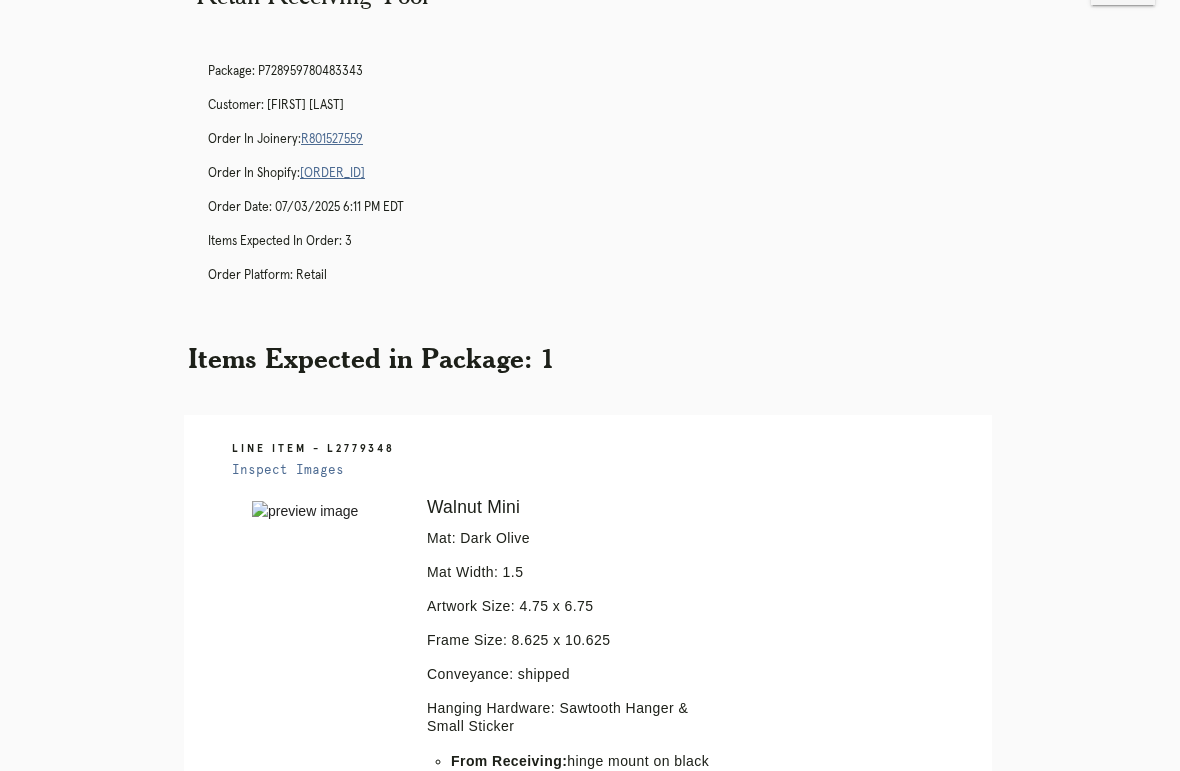 scroll, scrollTop: 0, scrollLeft: 0, axis: both 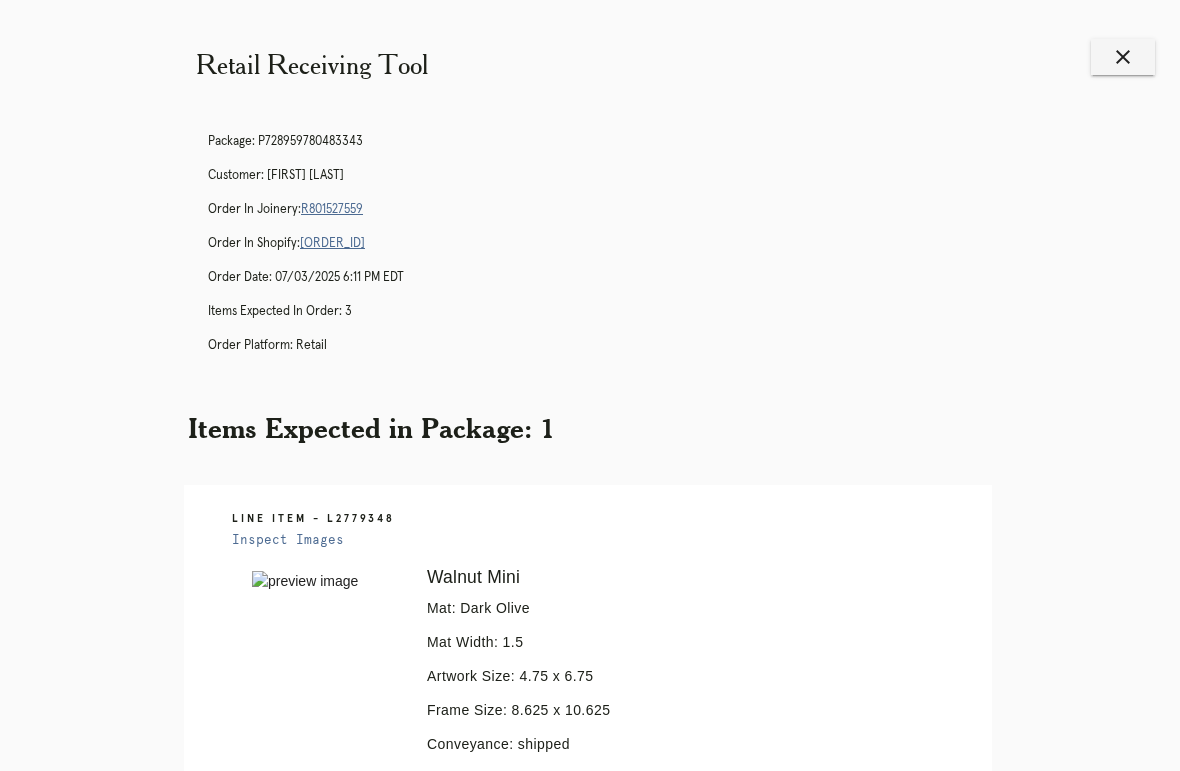 click on "close" at bounding box center [1123, 57] 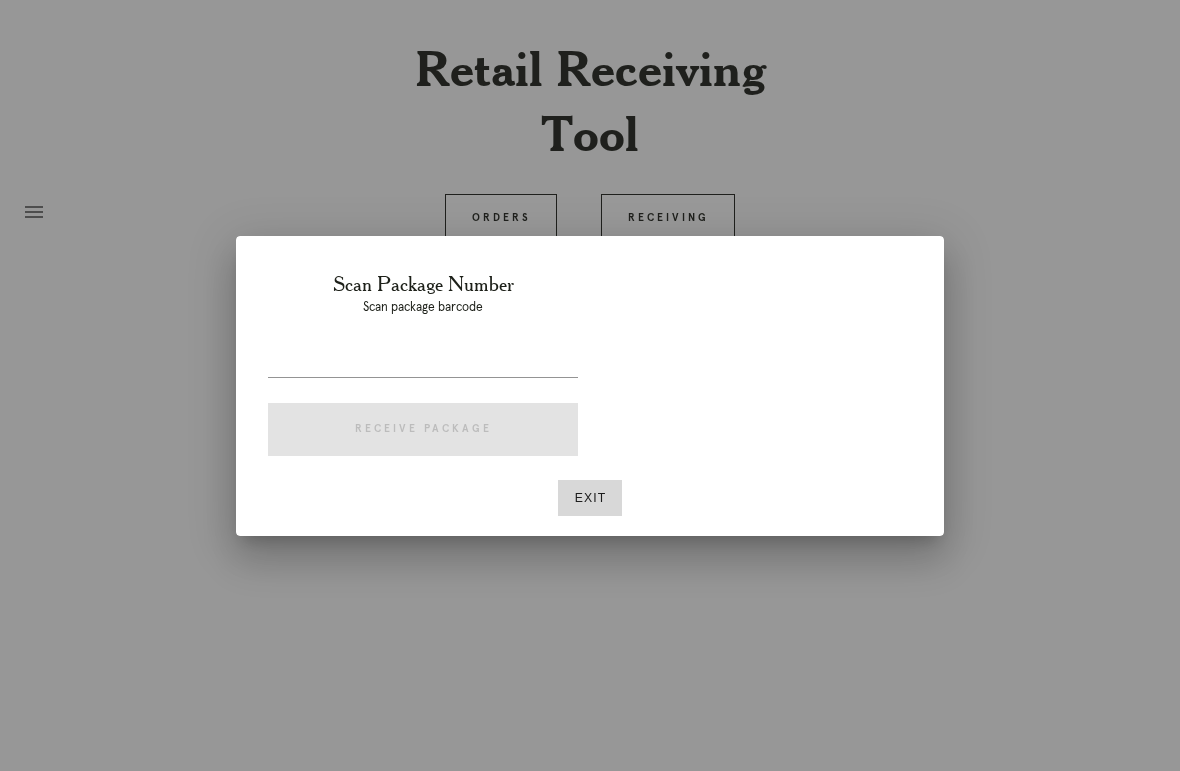 scroll, scrollTop: 0, scrollLeft: 0, axis: both 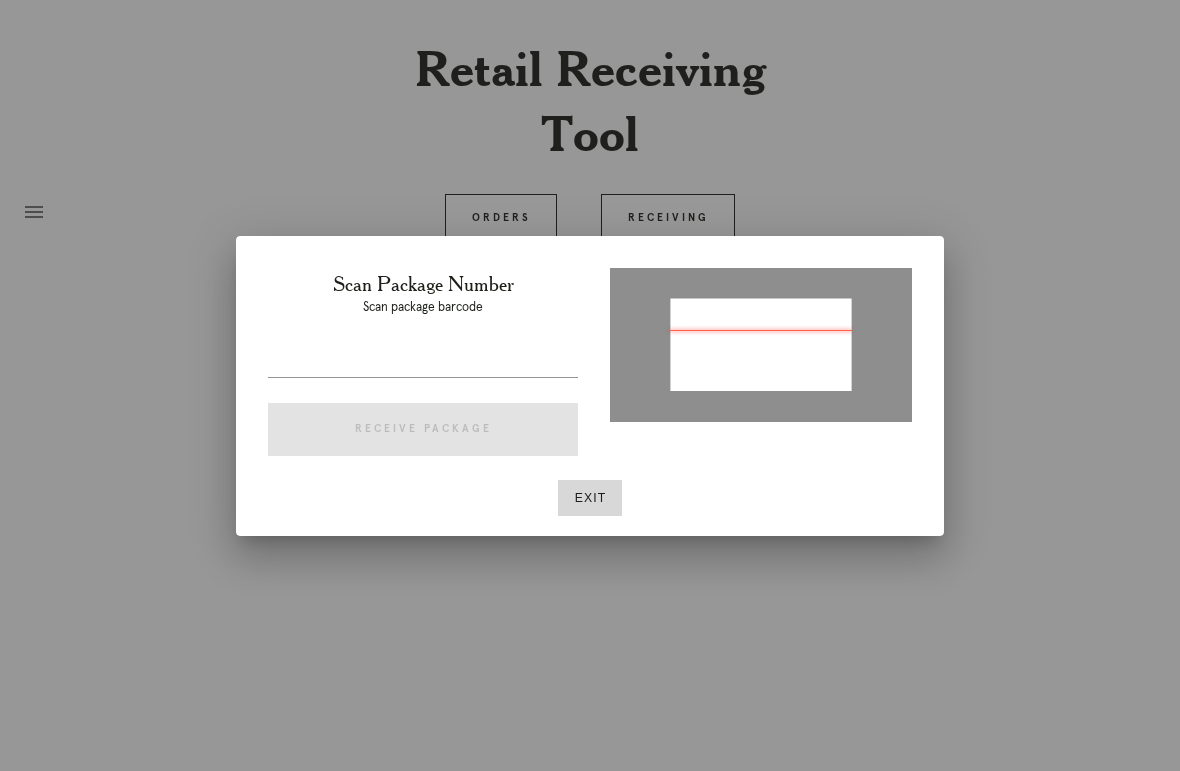 click on "Exit" at bounding box center (590, 498) 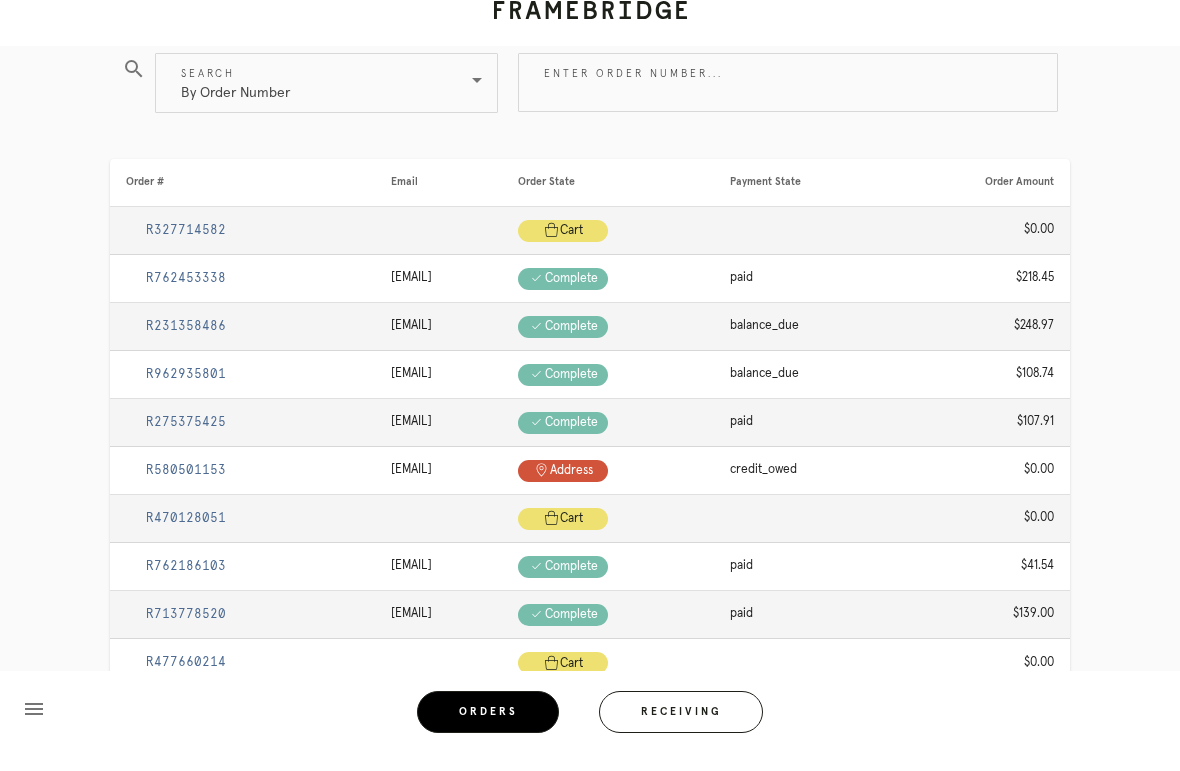click on "Receiving" at bounding box center (681, 731) 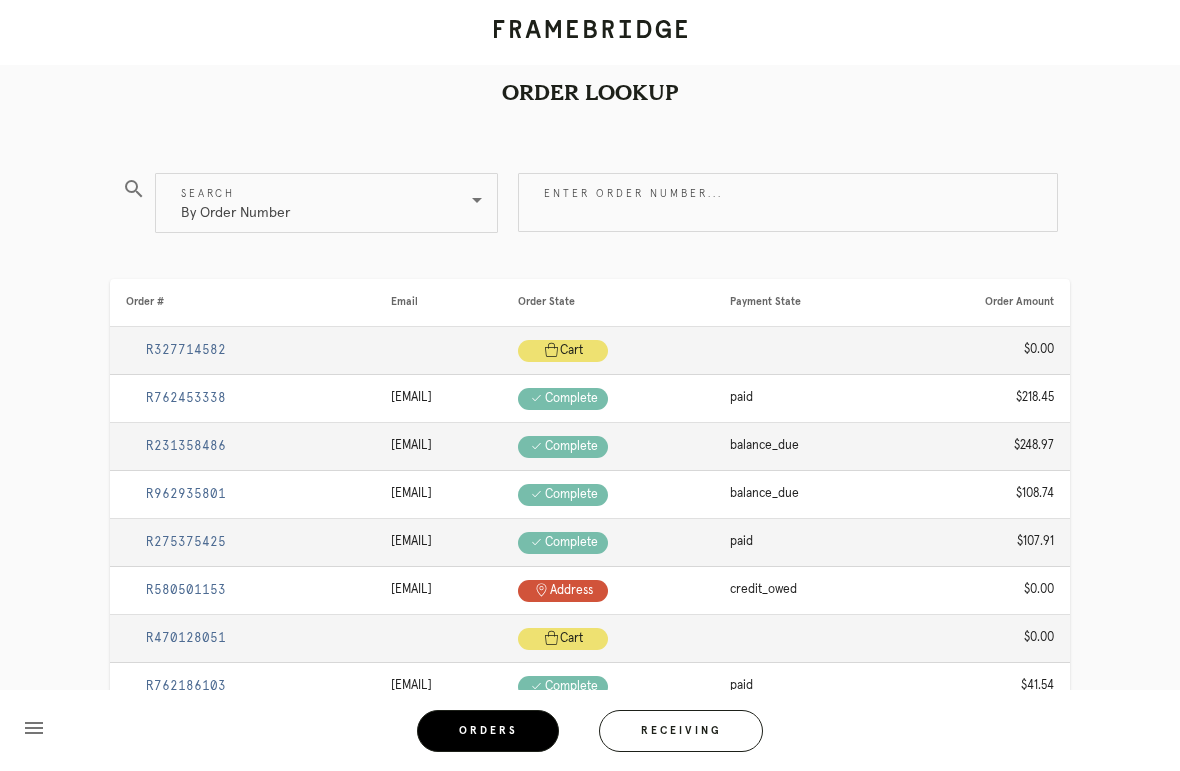 scroll, scrollTop: 0, scrollLeft: 0, axis: both 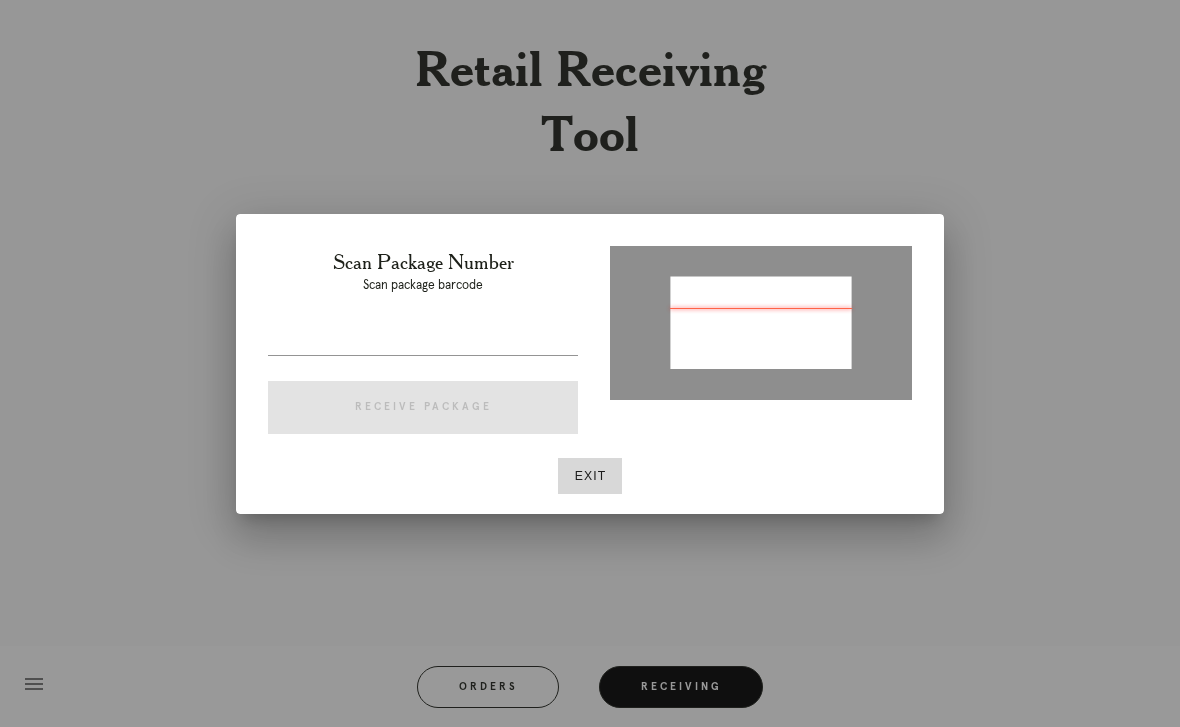 click at bounding box center (423, 339) 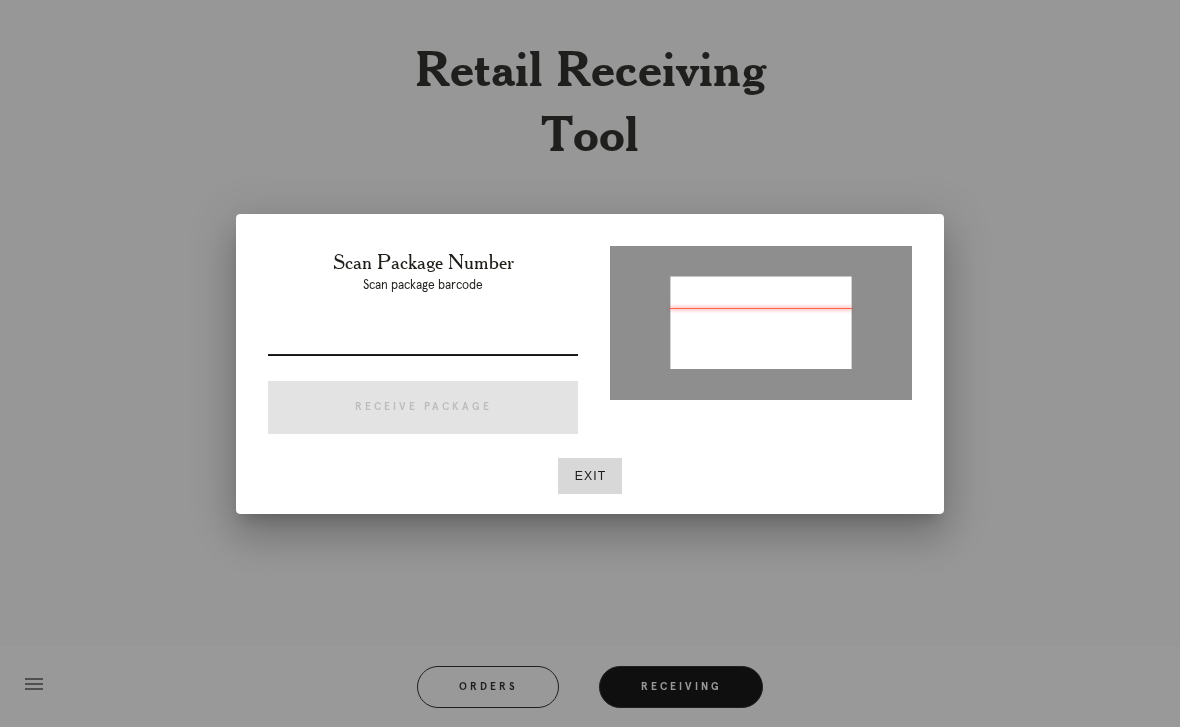 scroll, scrollTop: 0, scrollLeft: 0, axis: both 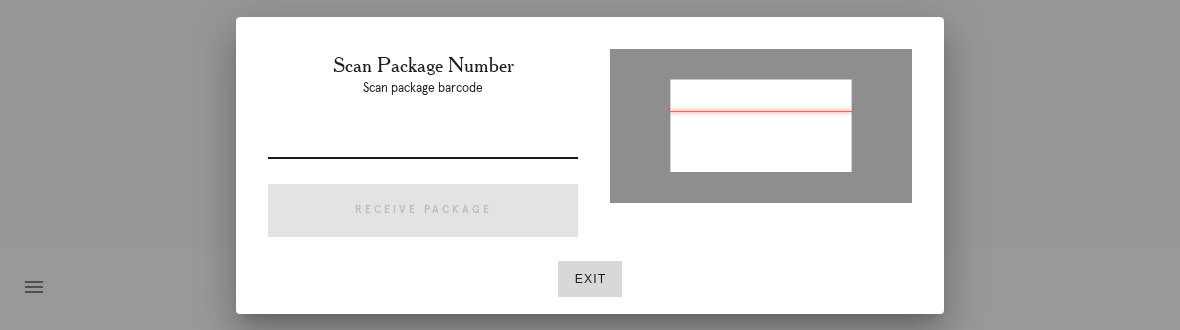 click at bounding box center [423, 142] 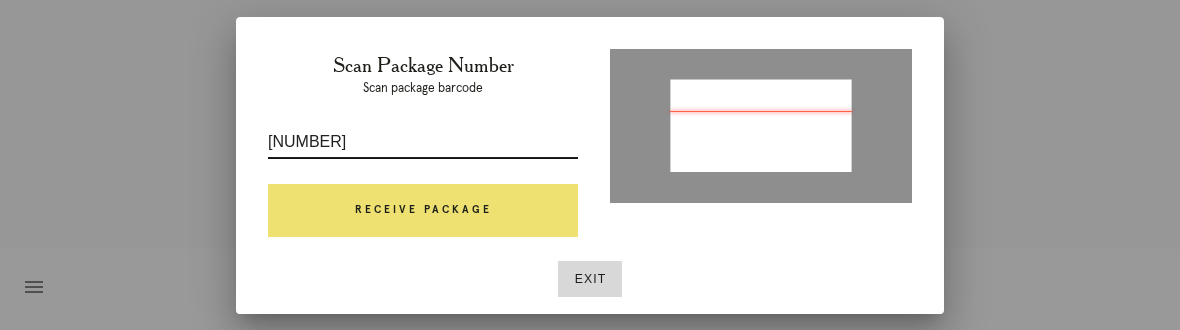 type on "P184236052191219" 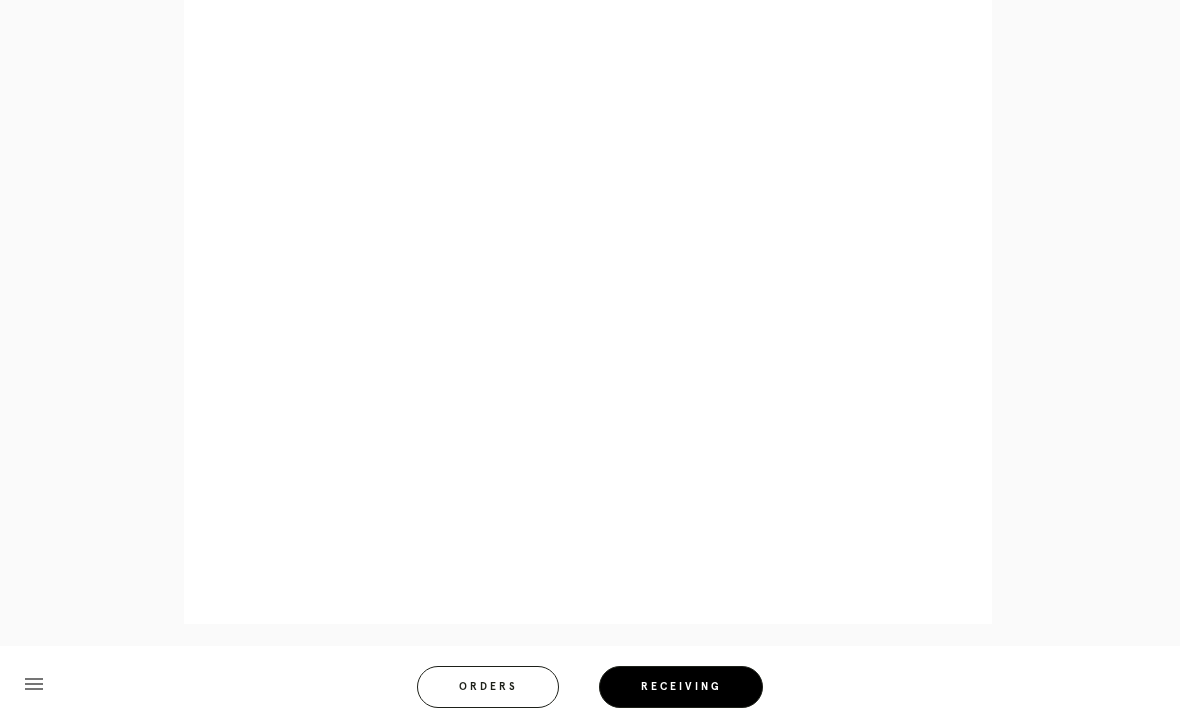 scroll, scrollTop: 877, scrollLeft: 0, axis: vertical 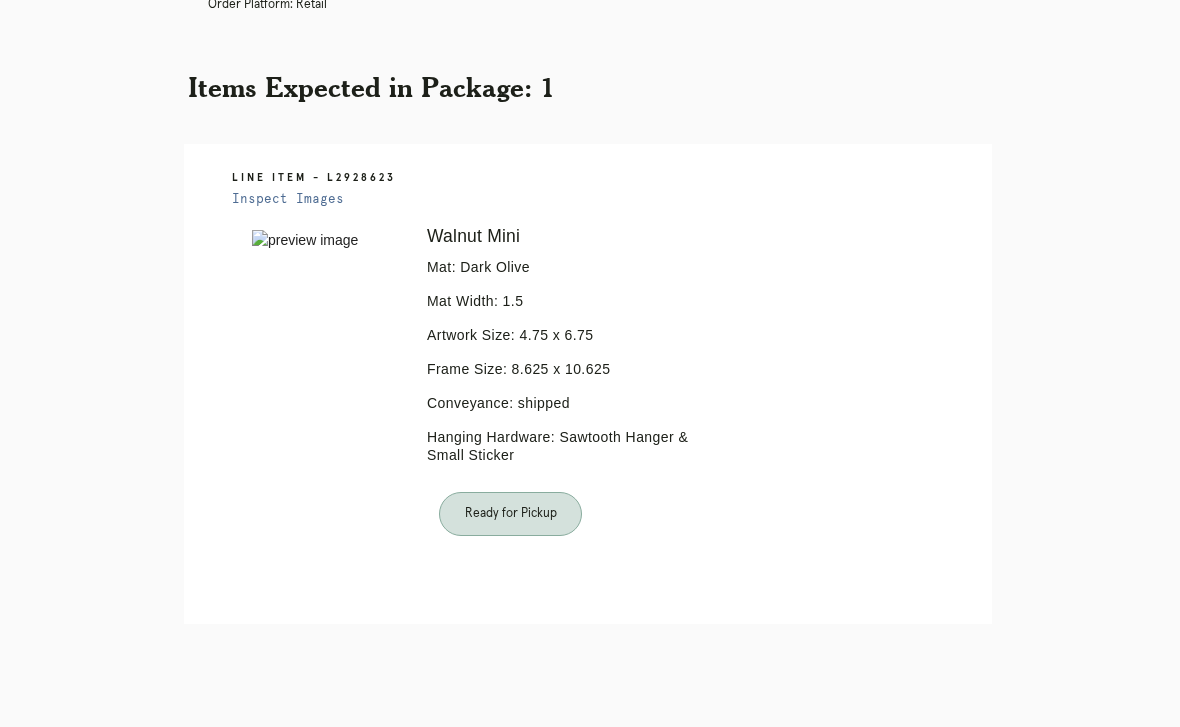 click on "Receiving" at bounding box center (668, 752) 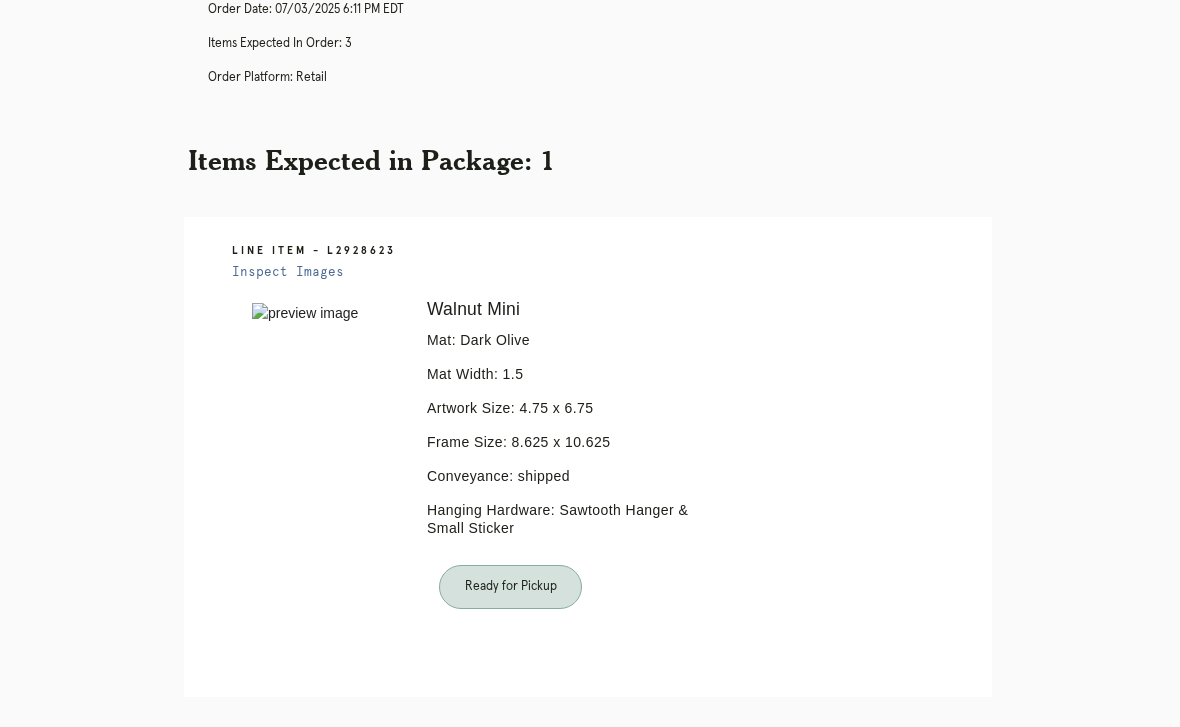 scroll, scrollTop: 0, scrollLeft: 0, axis: both 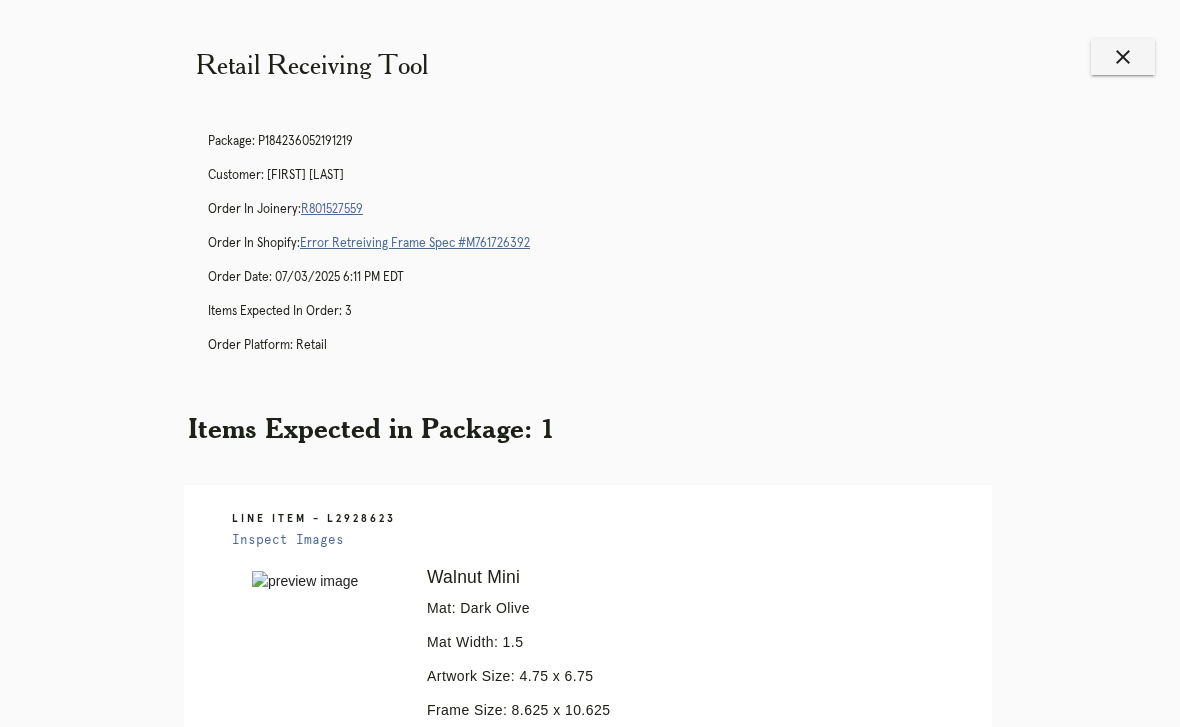 click on "close" at bounding box center [1123, 57] 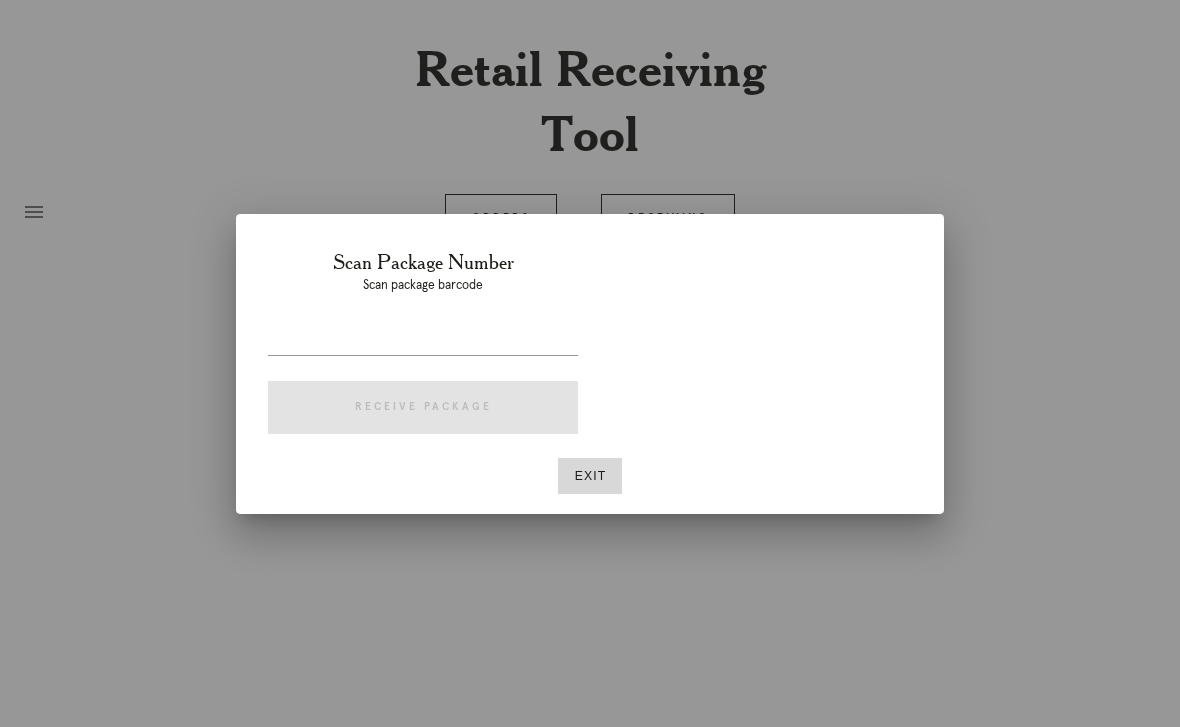 scroll, scrollTop: 0, scrollLeft: 0, axis: both 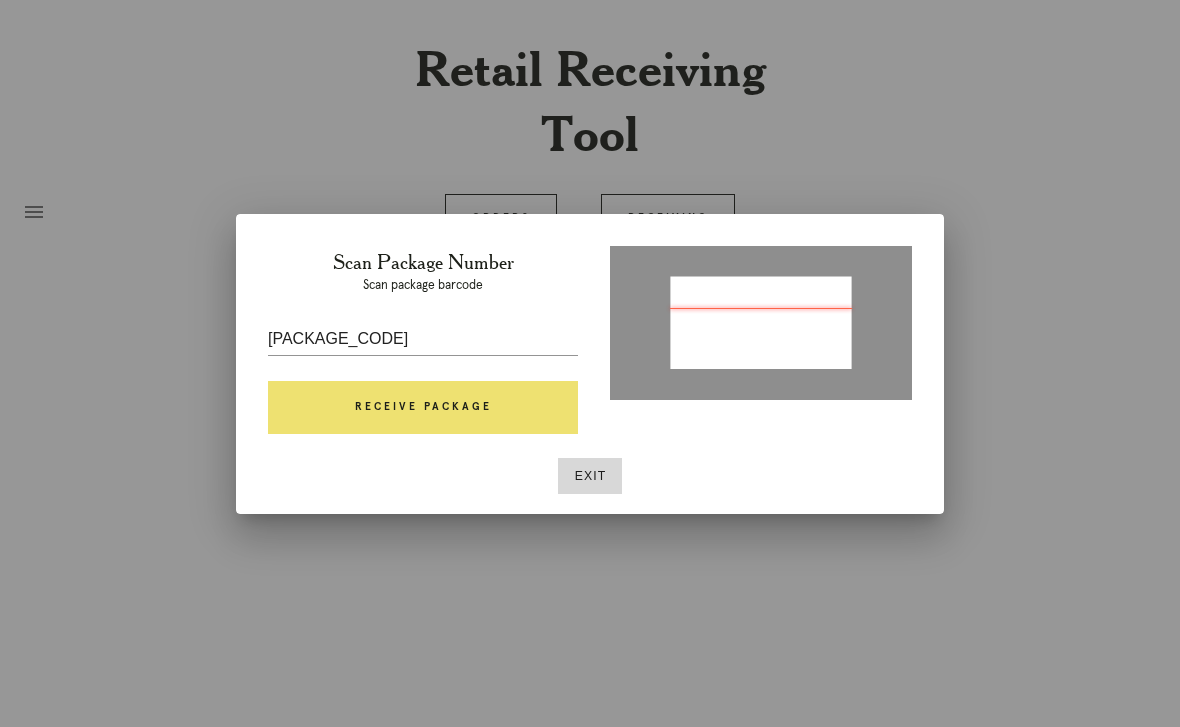 click on "Receive Package" at bounding box center (423, 408) 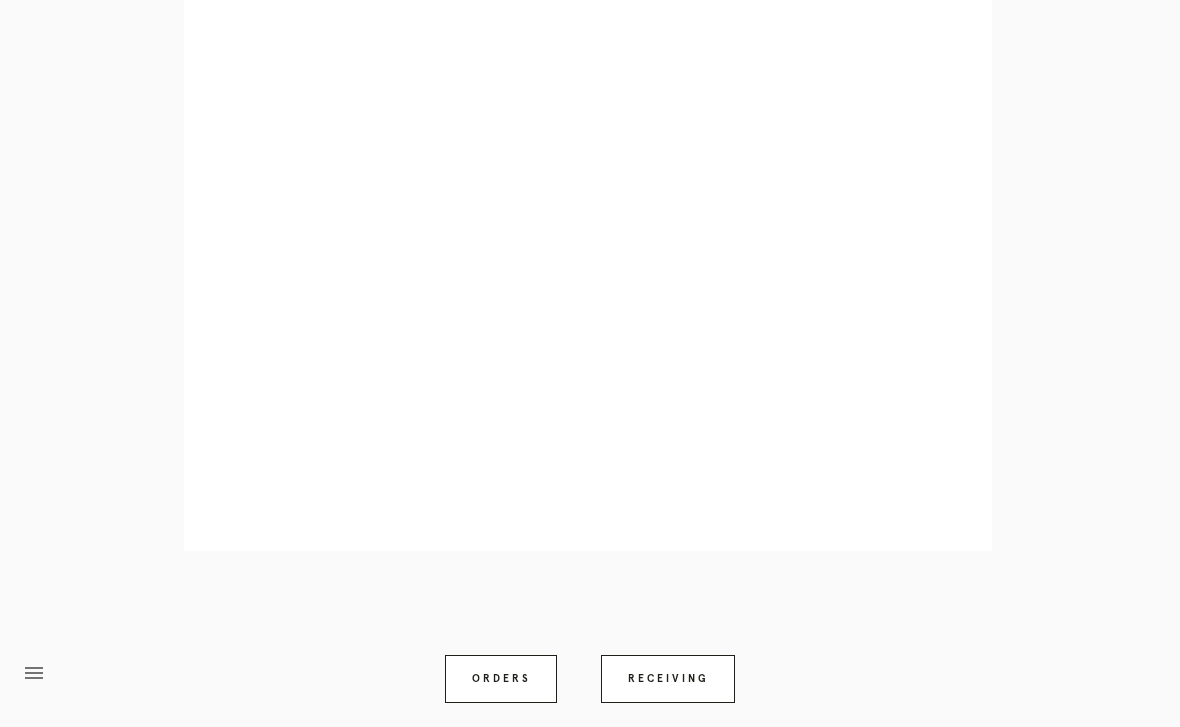 scroll, scrollTop: 1207, scrollLeft: 0, axis: vertical 